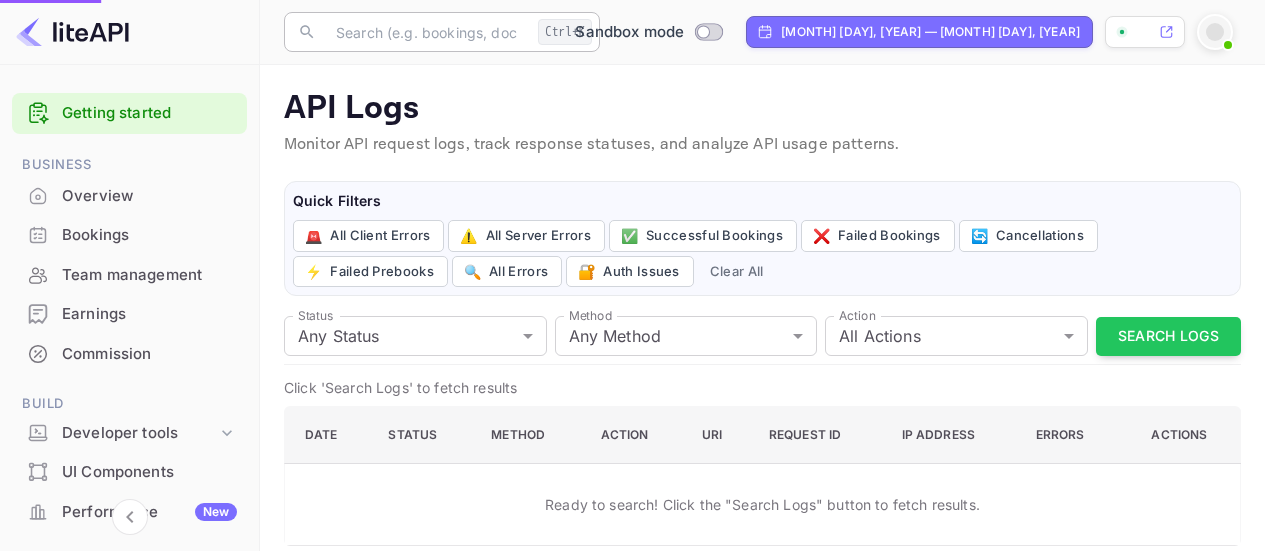 scroll, scrollTop: 0, scrollLeft: 0, axis: both 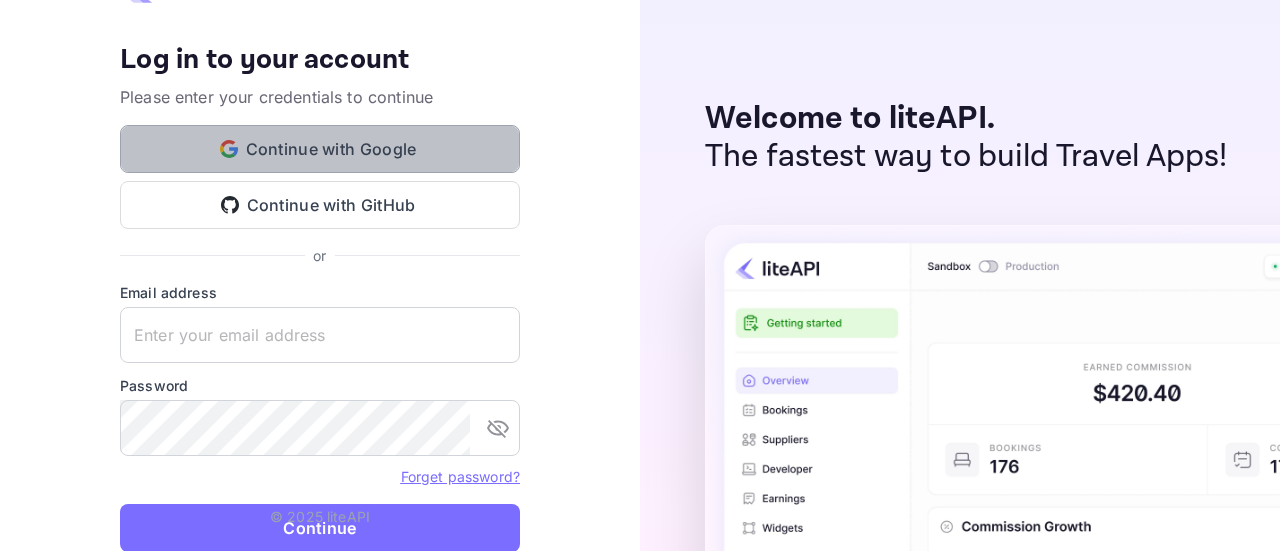 click on "Continue with Google" at bounding box center [320, 149] 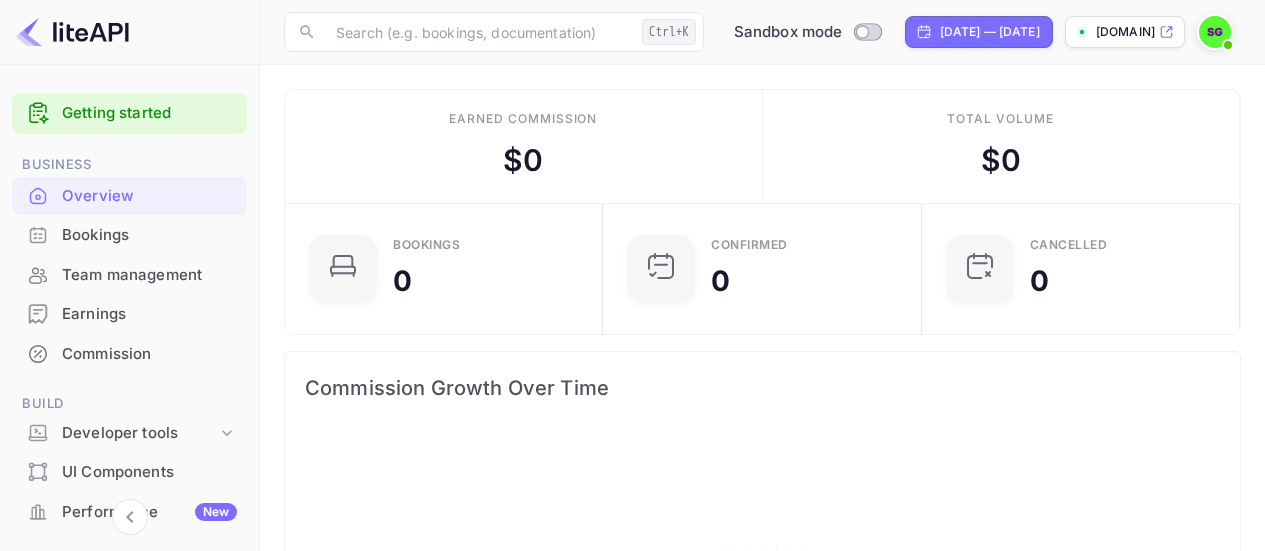 scroll, scrollTop: 0, scrollLeft: 0, axis: both 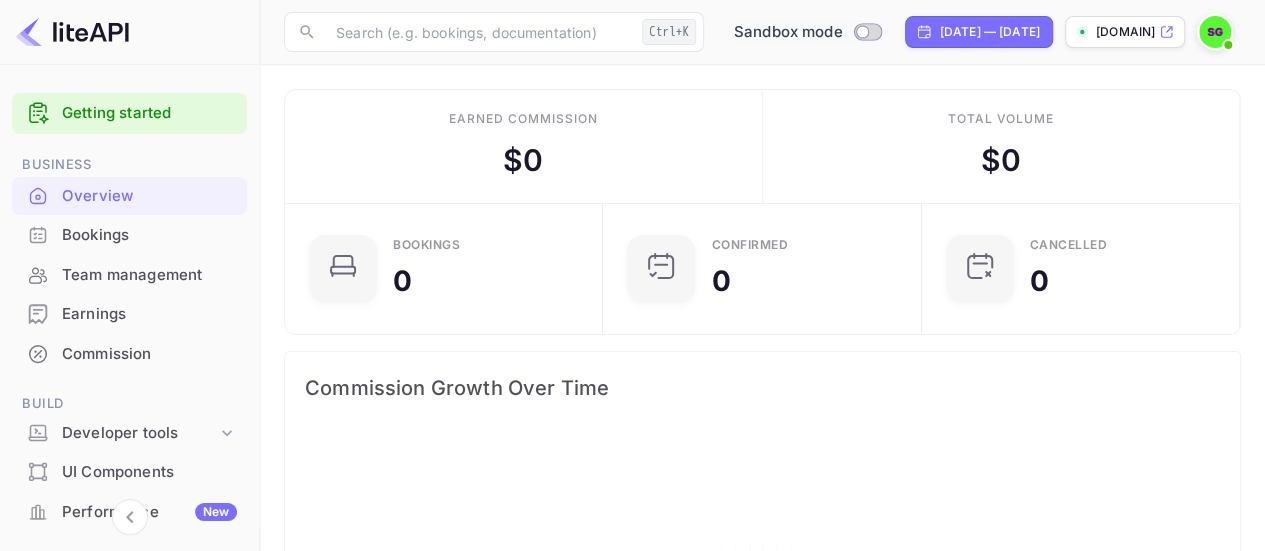 click at bounding box center (862, 31) 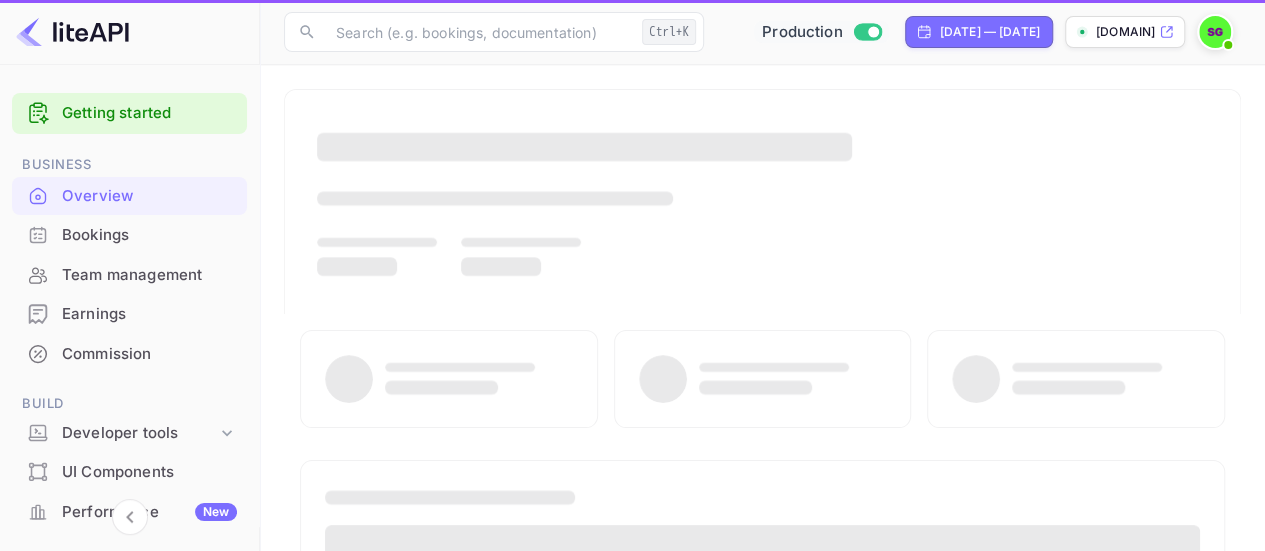 checkbox on "true" 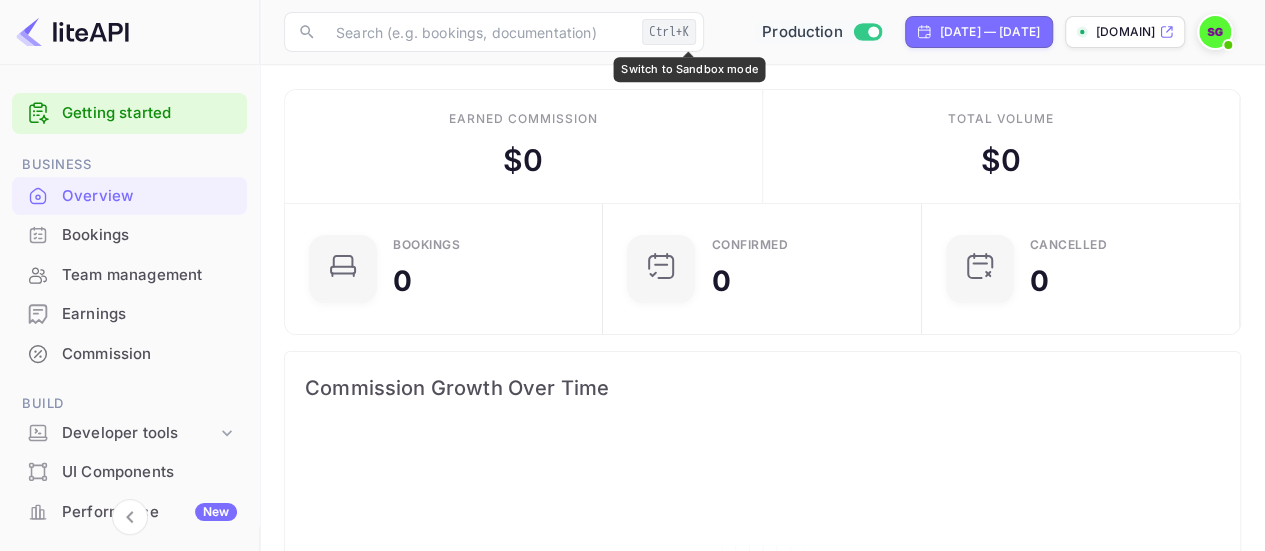click at bounding box center (873, 31) 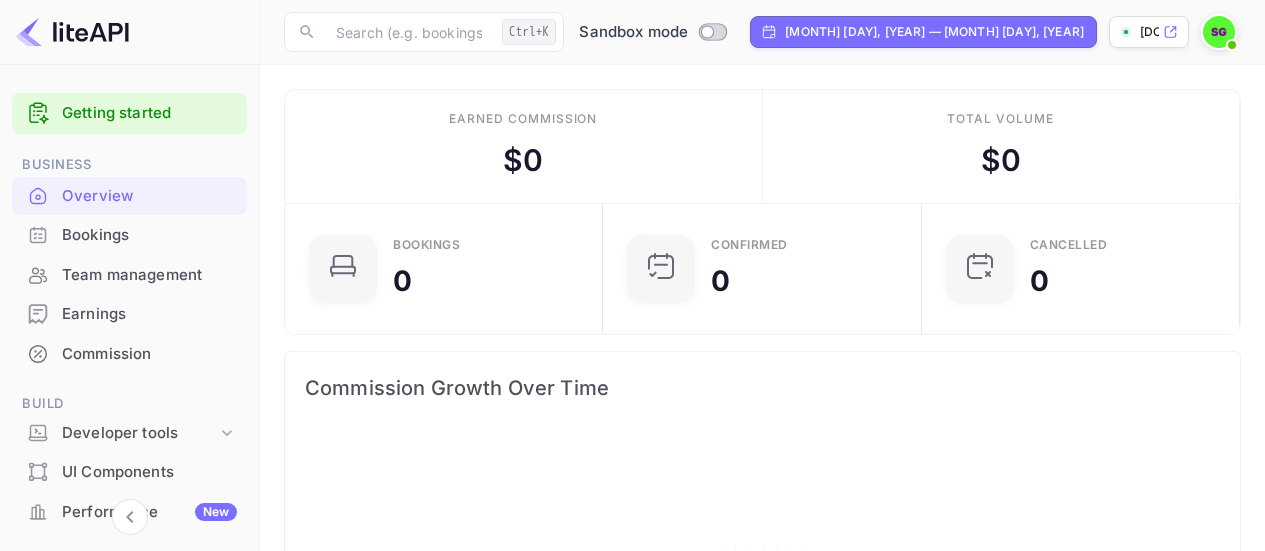 scroll, scrollTop: 0, scrollLeft: 0, axis: both 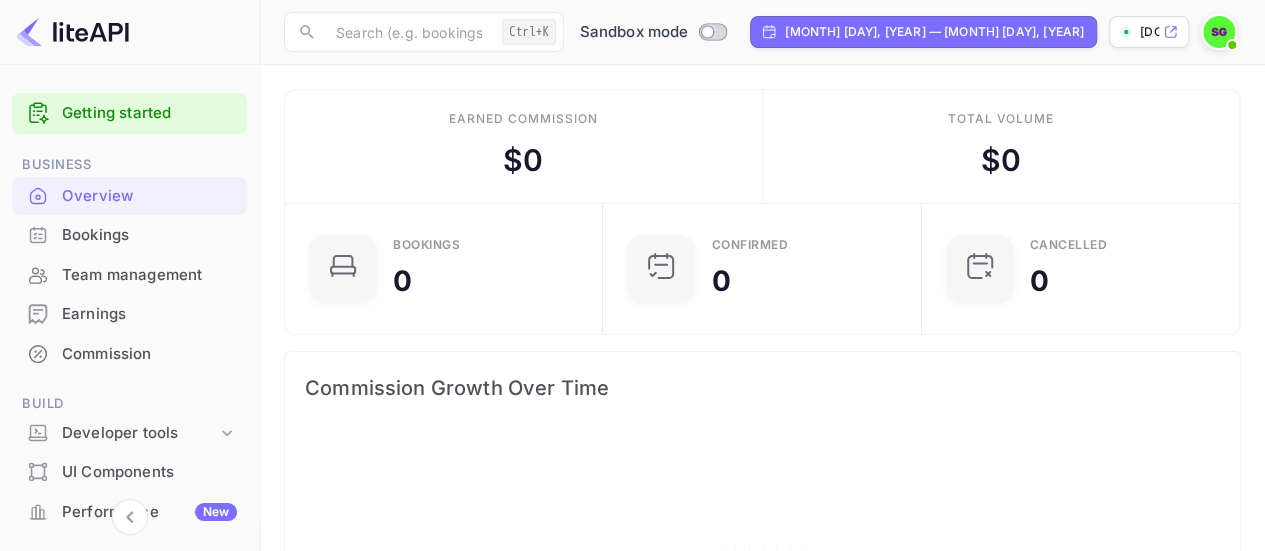 click on "Bookings" at bounding box center (149, 235) 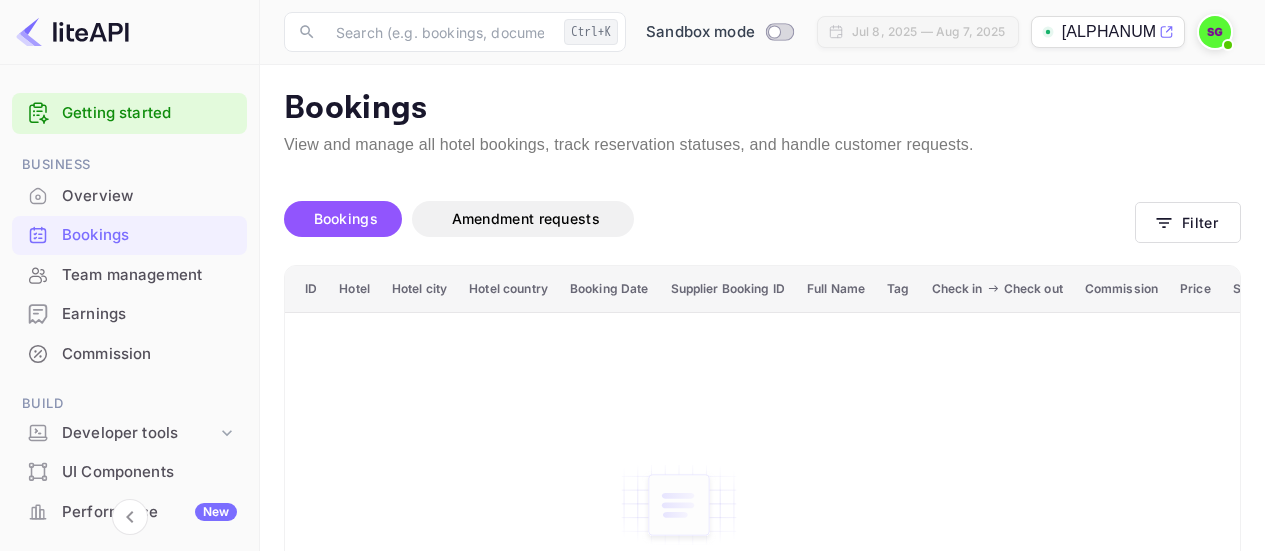 scroll, scrollTop: 0, scrollLeft: 0, axis: both 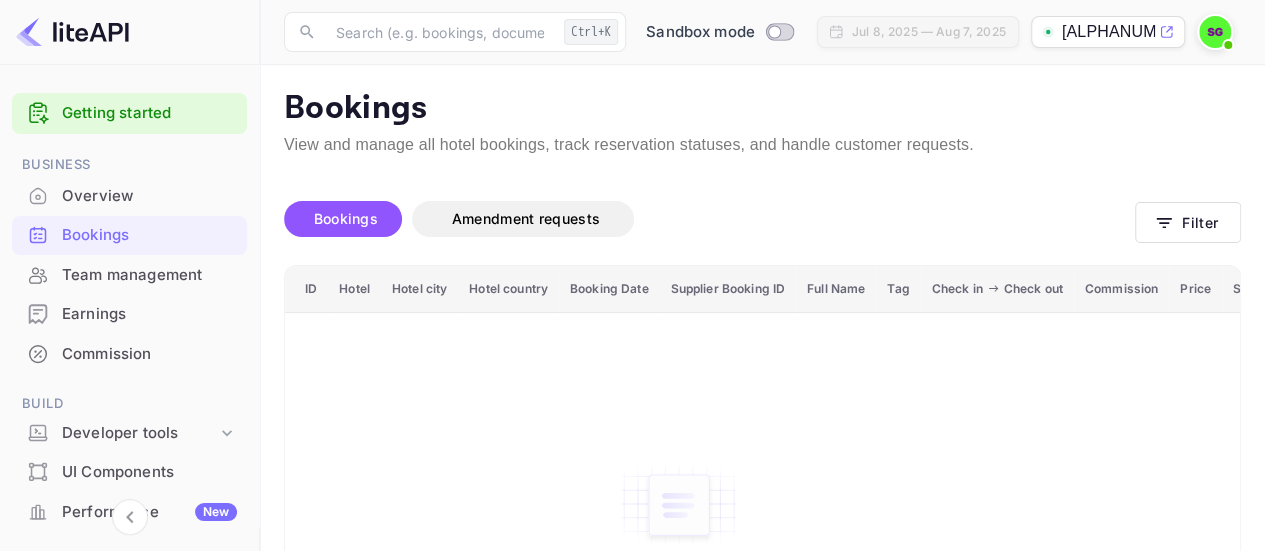 click on "Overview" at bounding box center [149, 196] 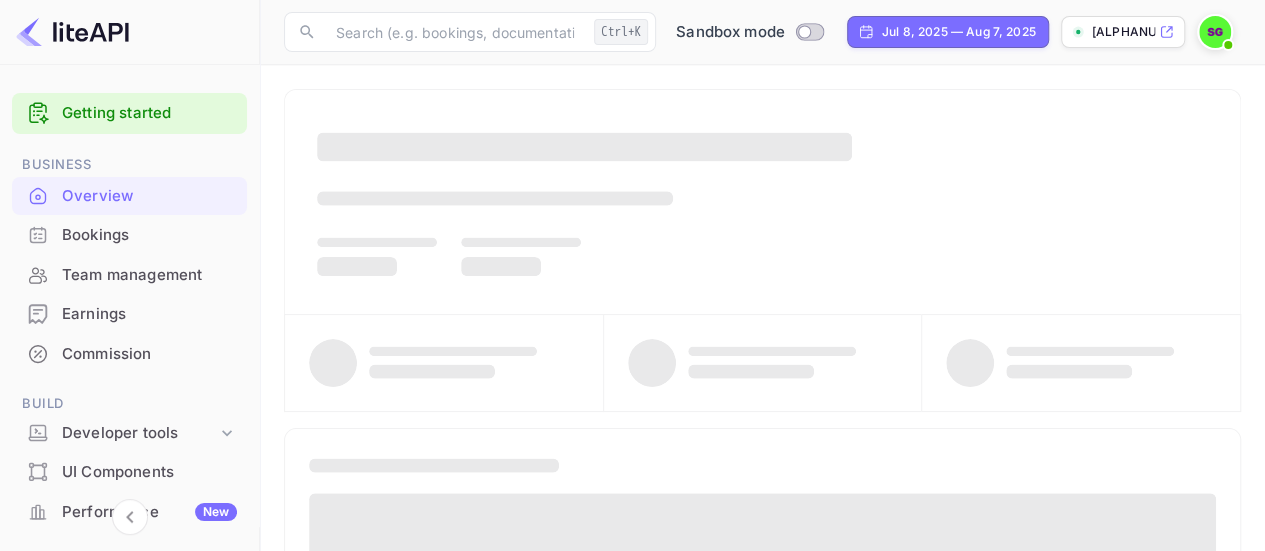 click on "Business" at bounding box center (129, 165) 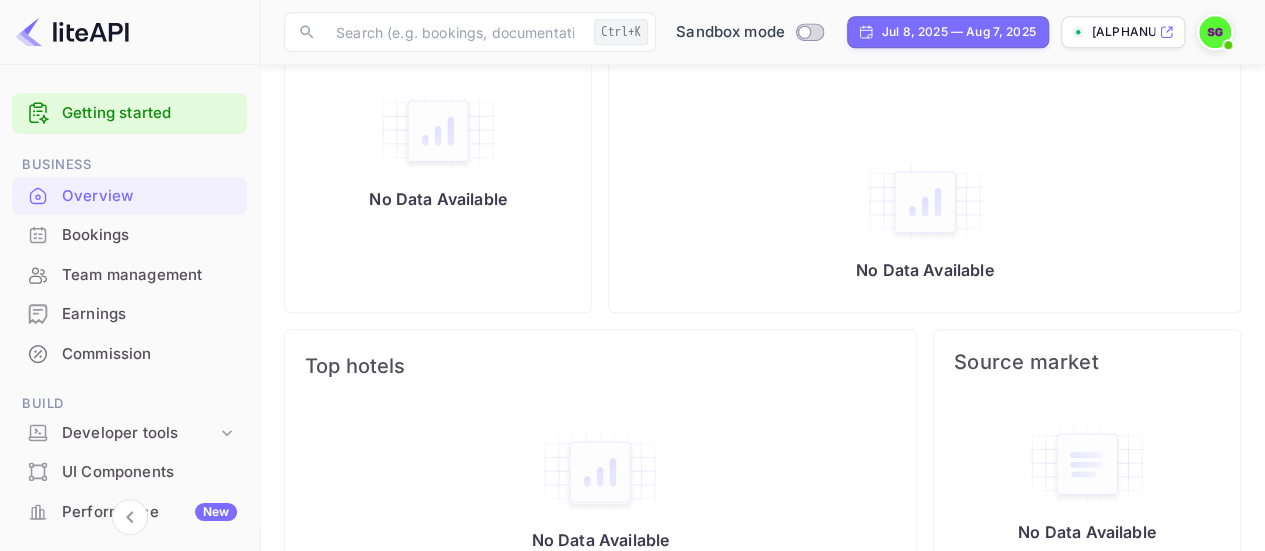 scroll, scrollTop: 974, scrollLeft: 0, axis: vertical 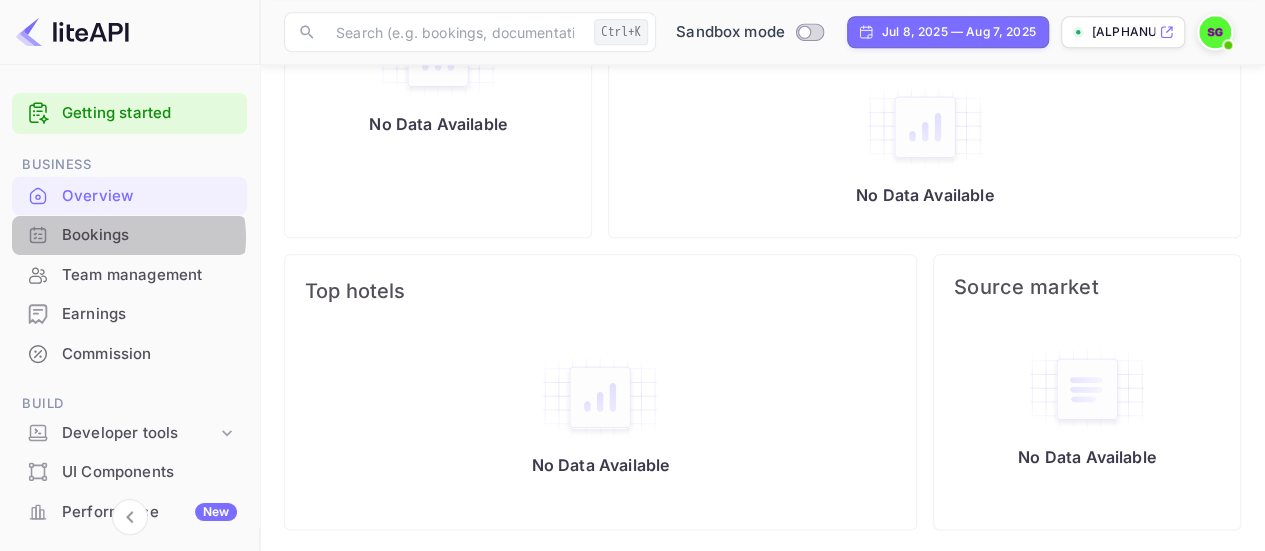 click on "Bookings" at bounding box center (149, 235) 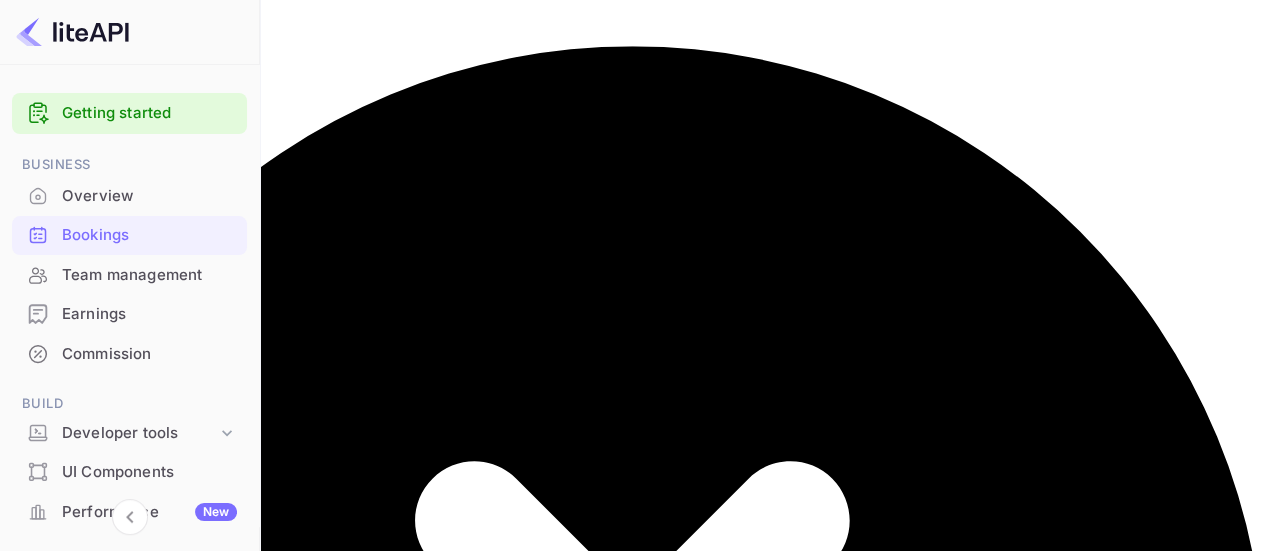 scroll, scrollTop: 0, scrollLeft: 0, axis: both 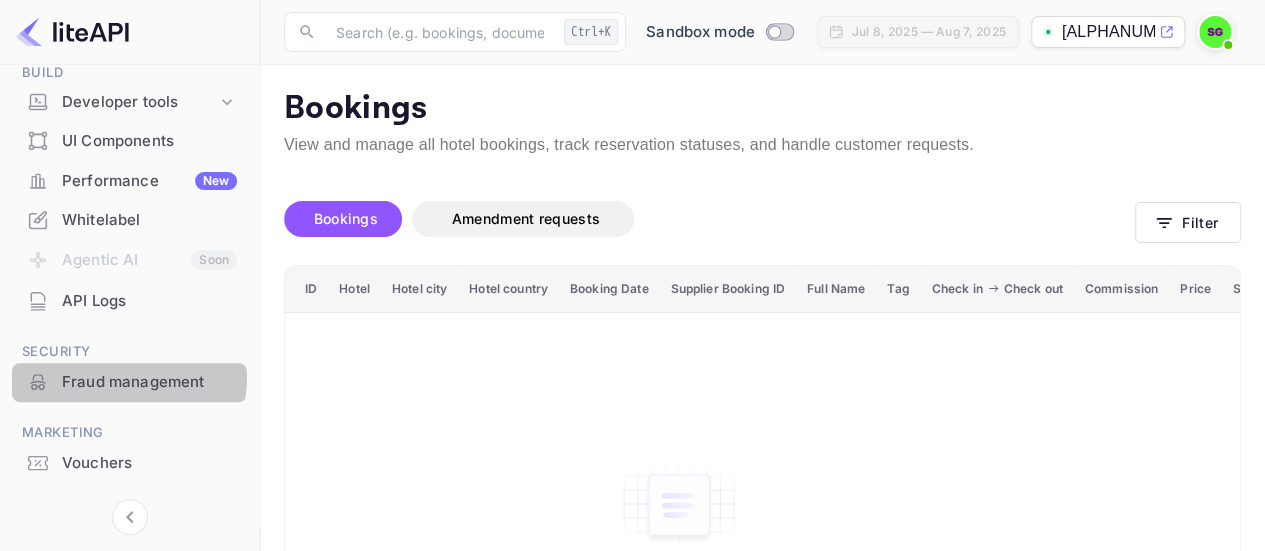 click on "Fraud management" at bounding box center (149, 382) 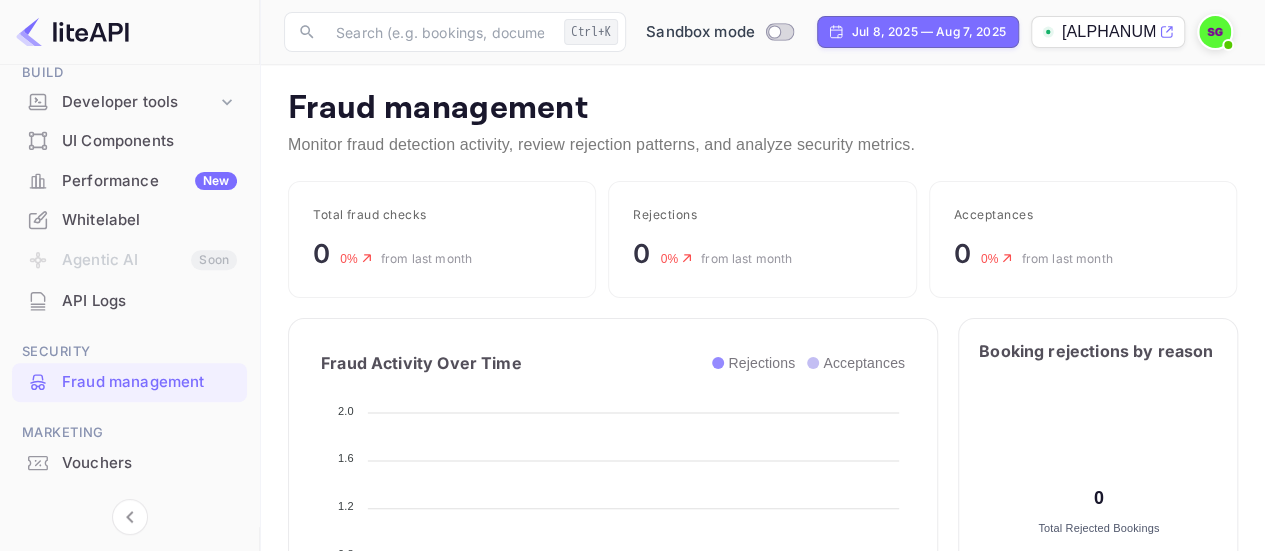 scroll, scrollTop: 16, scrollLeft: 16, axis: both 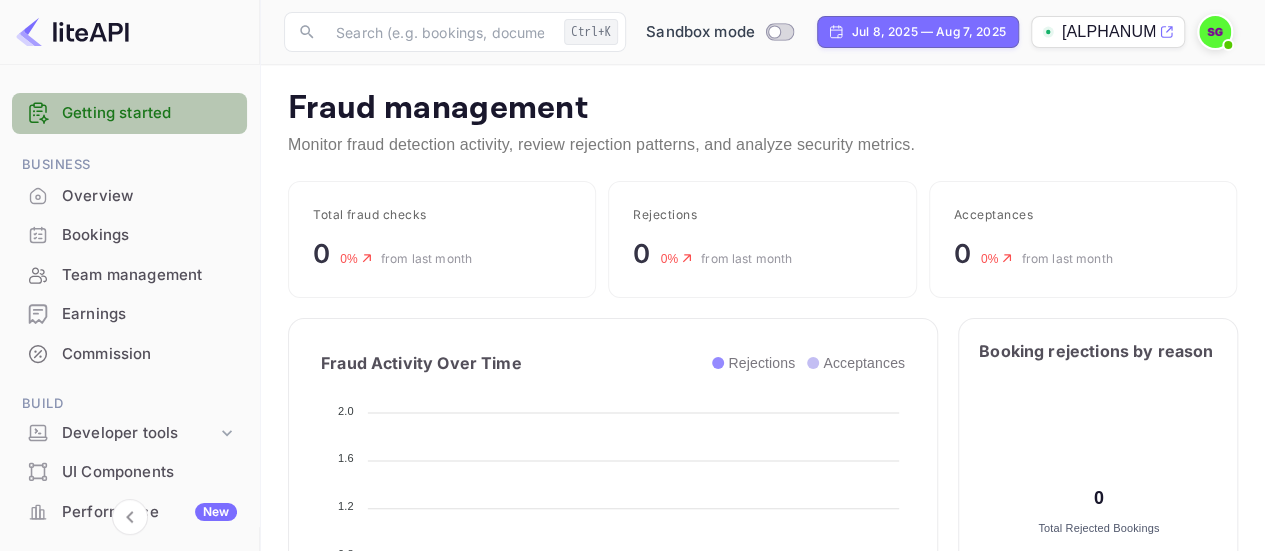 click on "Getting started" at bounding box center (149, 113) 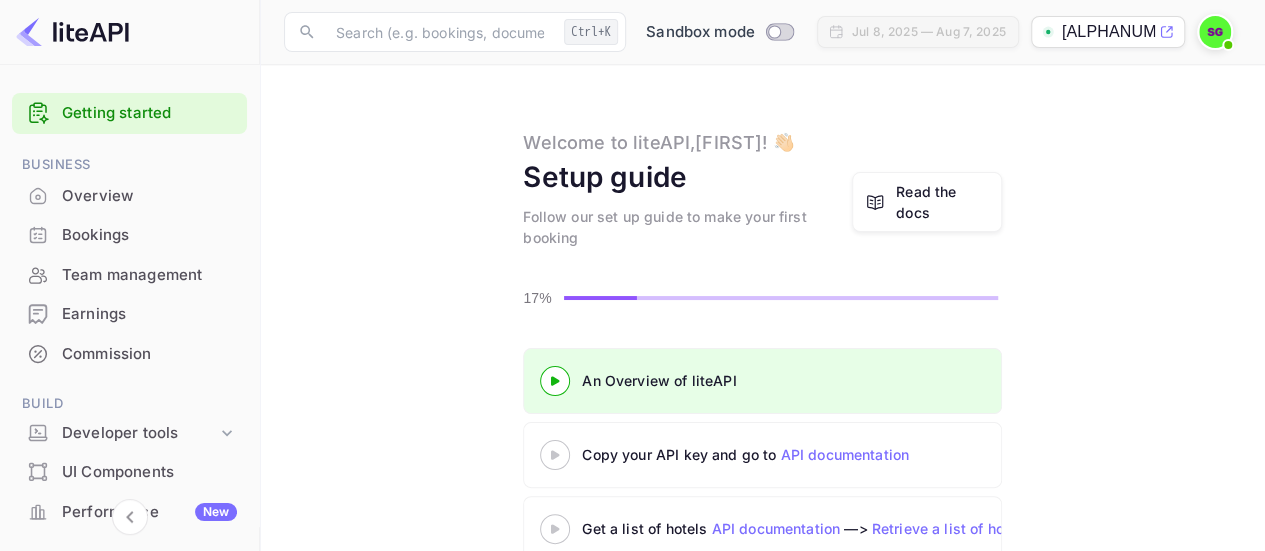scroll, scrollTop: 260, scrollLeft: 0, axis: vertical 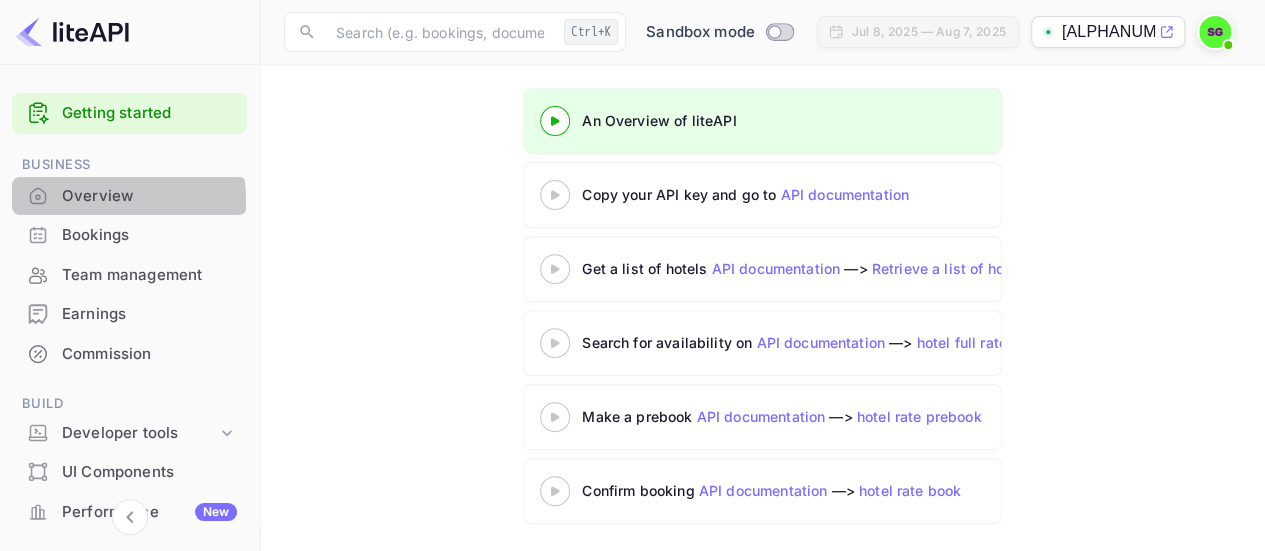 click on "Overview" at bounding box center [149, 196] 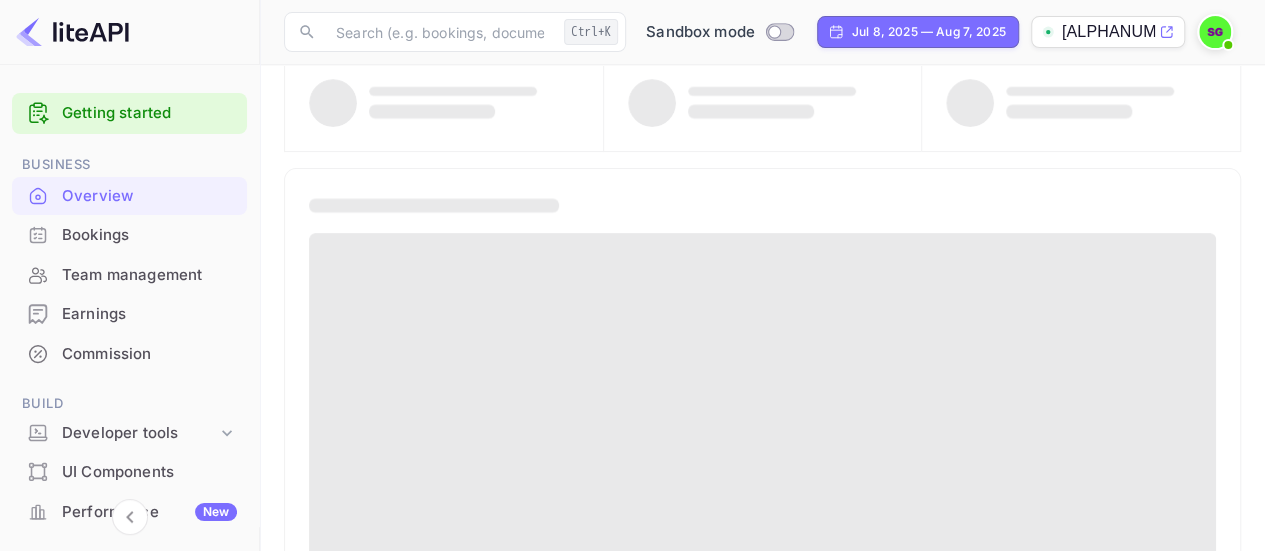 scroll, scrollTop: 0, scrollLeft: 0, axis: both 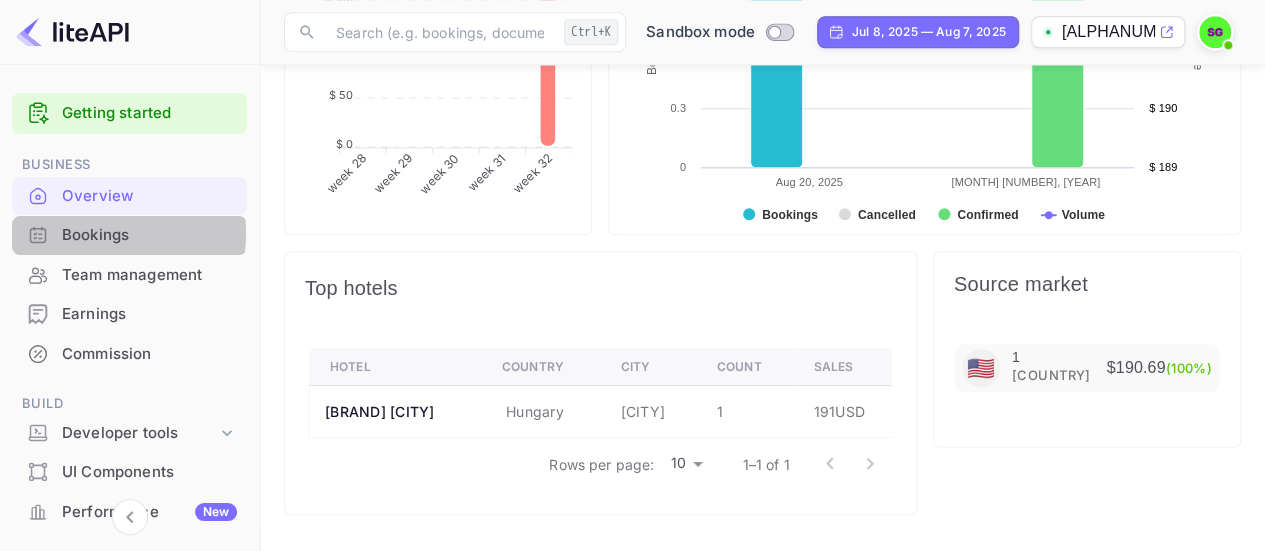 click on "Bookings" at bounding box center (149, 235) 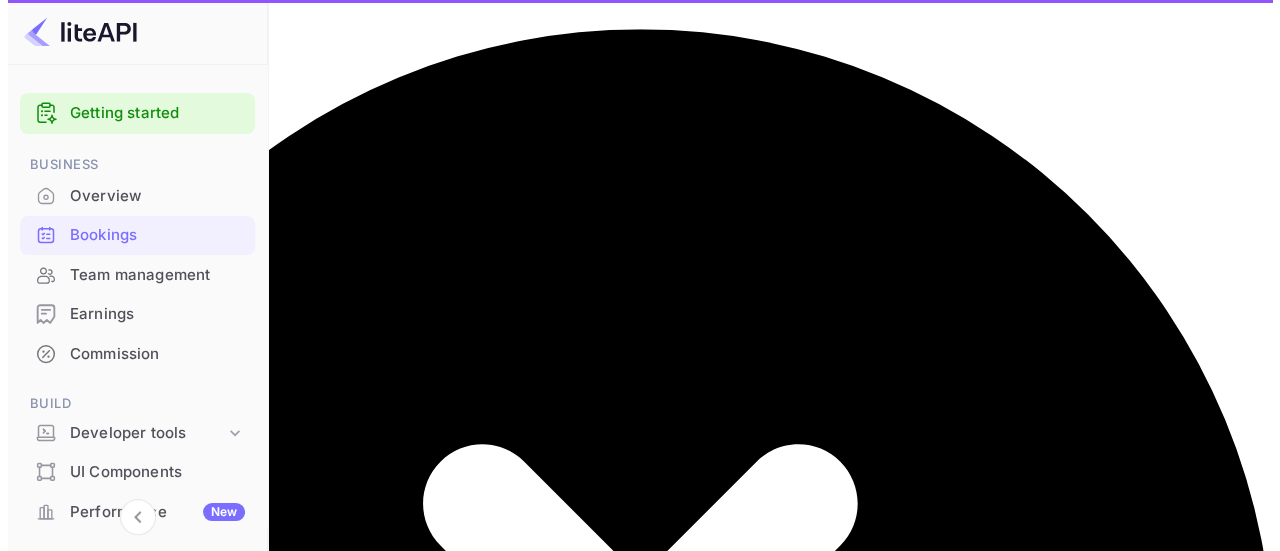 scroll, scrollTop: 0, scrollLeft: 0, axis: both 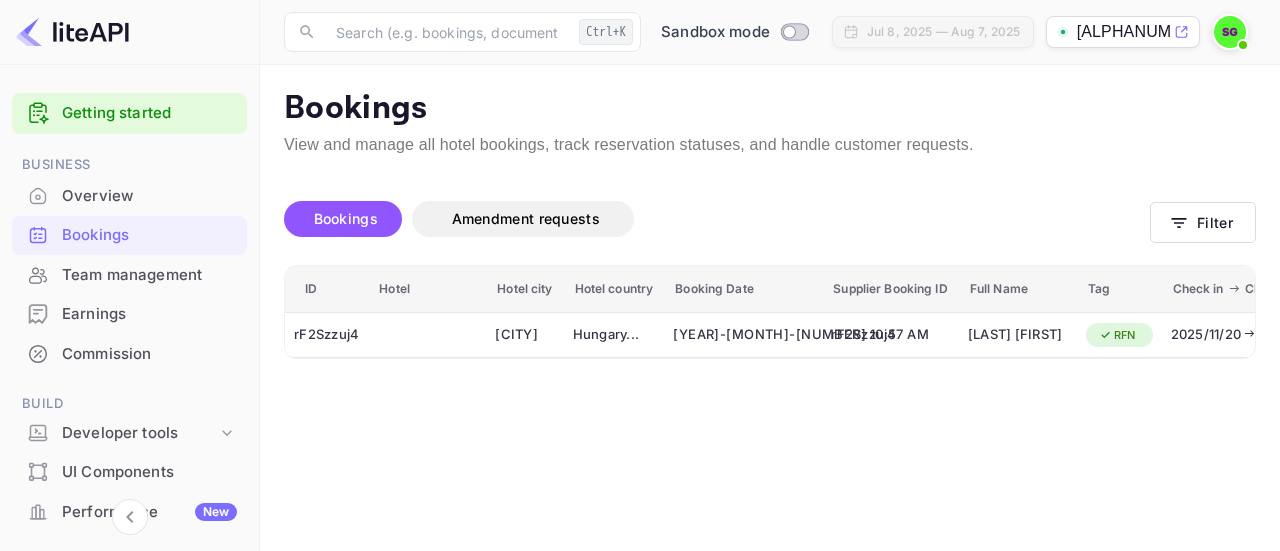 click on "Earnings" at bounding box center [129, 314] 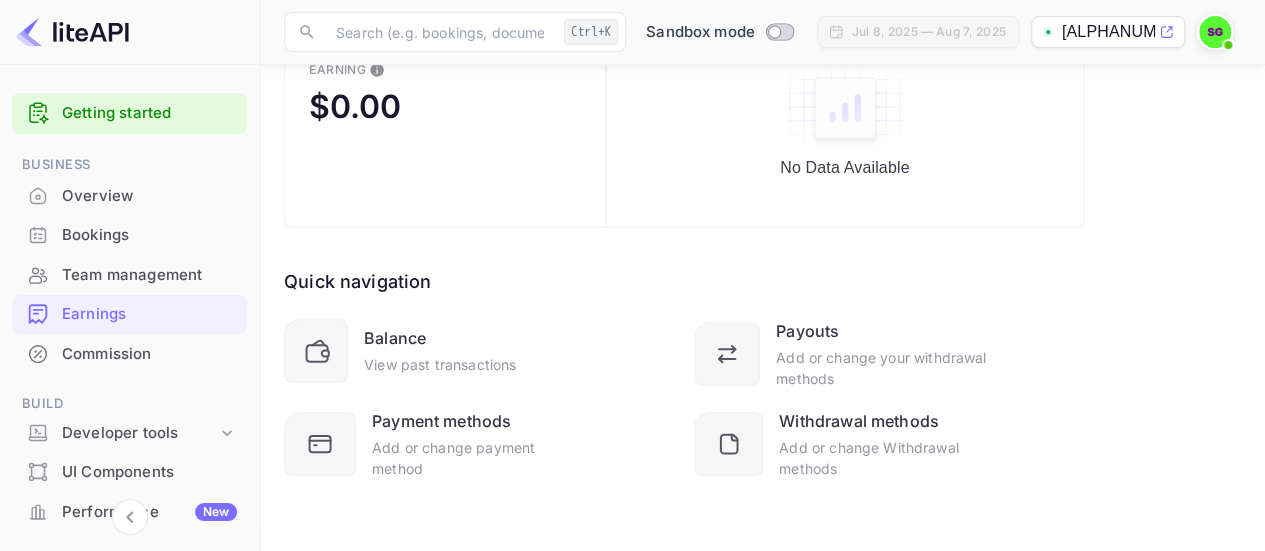 scroll, scrollTop: 0, scrollLeft: 0, axis: both 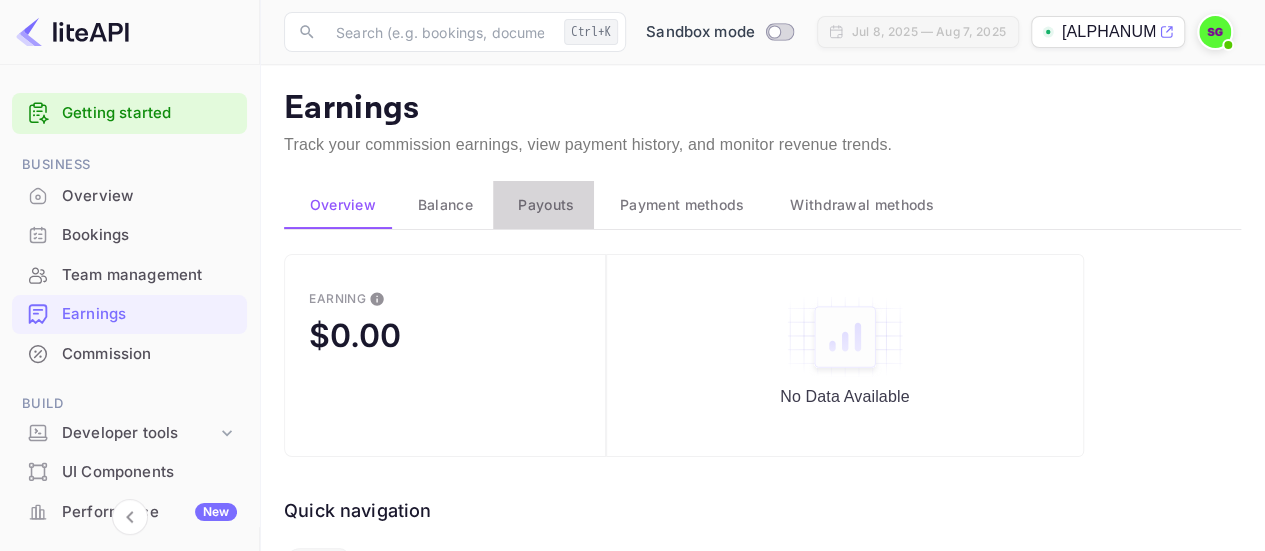 click on "Payouts" at bounding box center (546, 205) 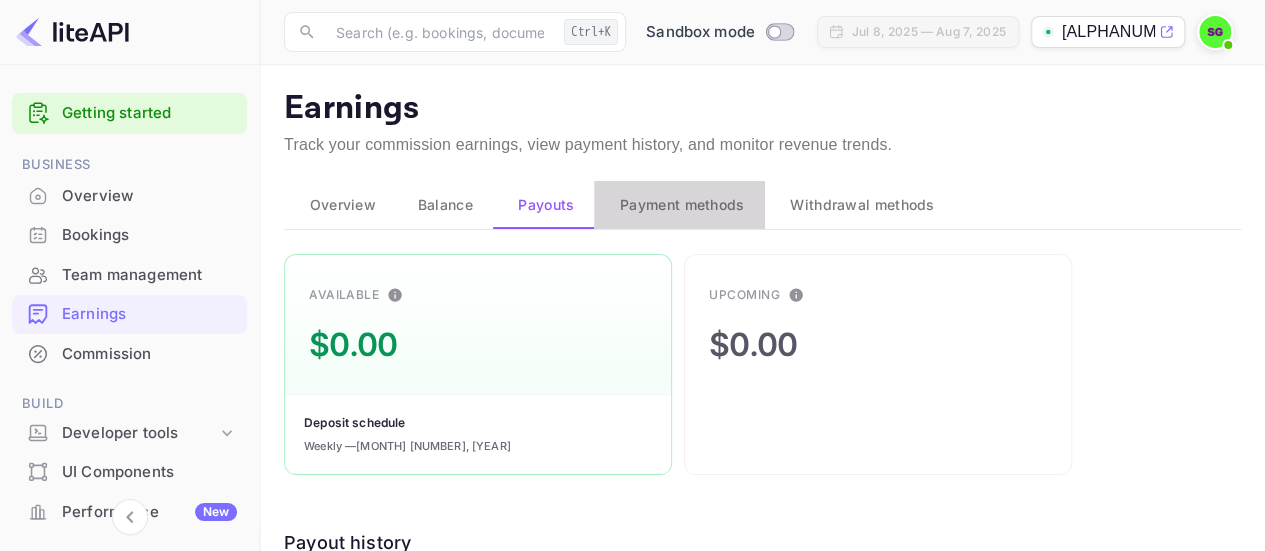 click on "Payment methods" at bounding box center (682, 205) 